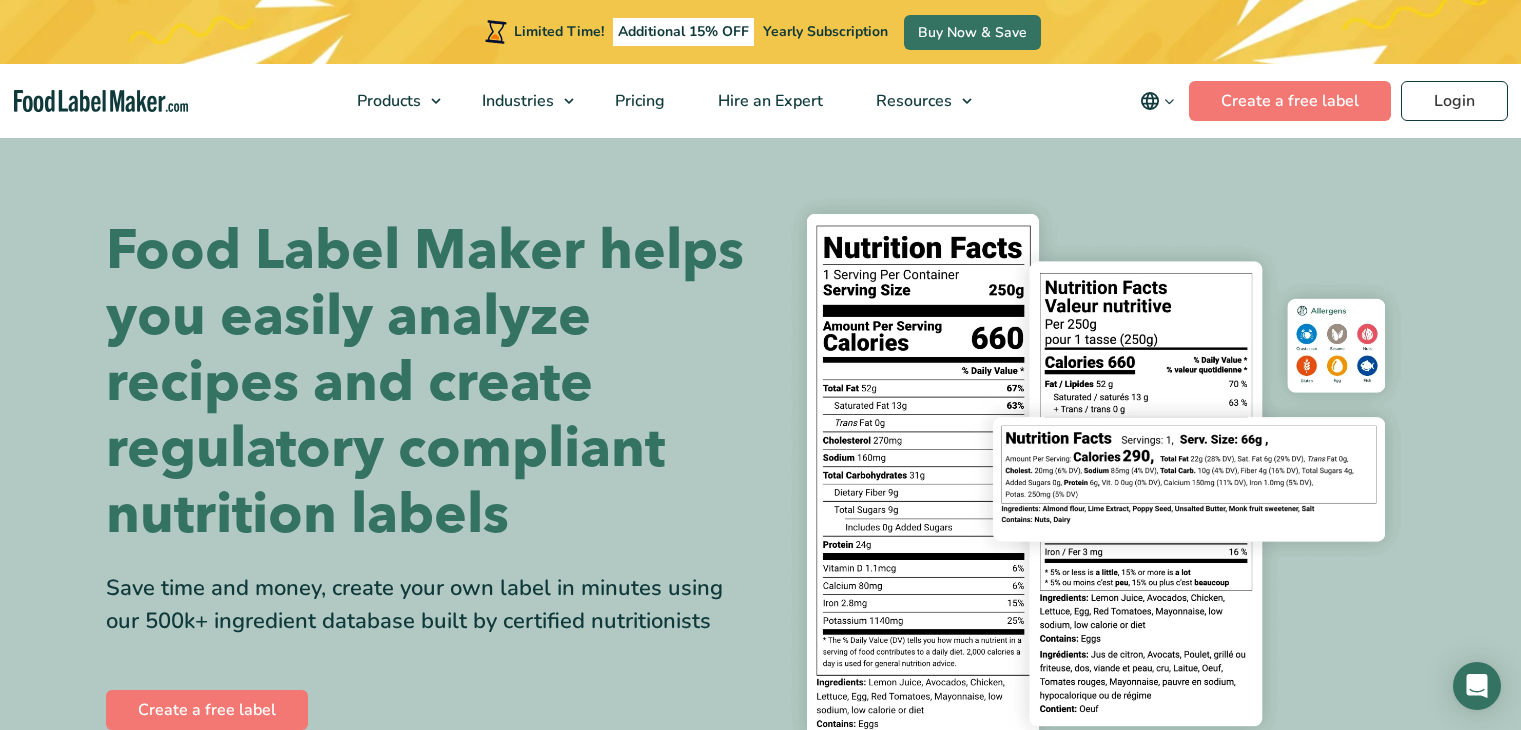 scroll, scrollTop: 0, scrollLeft: 0, axis: both 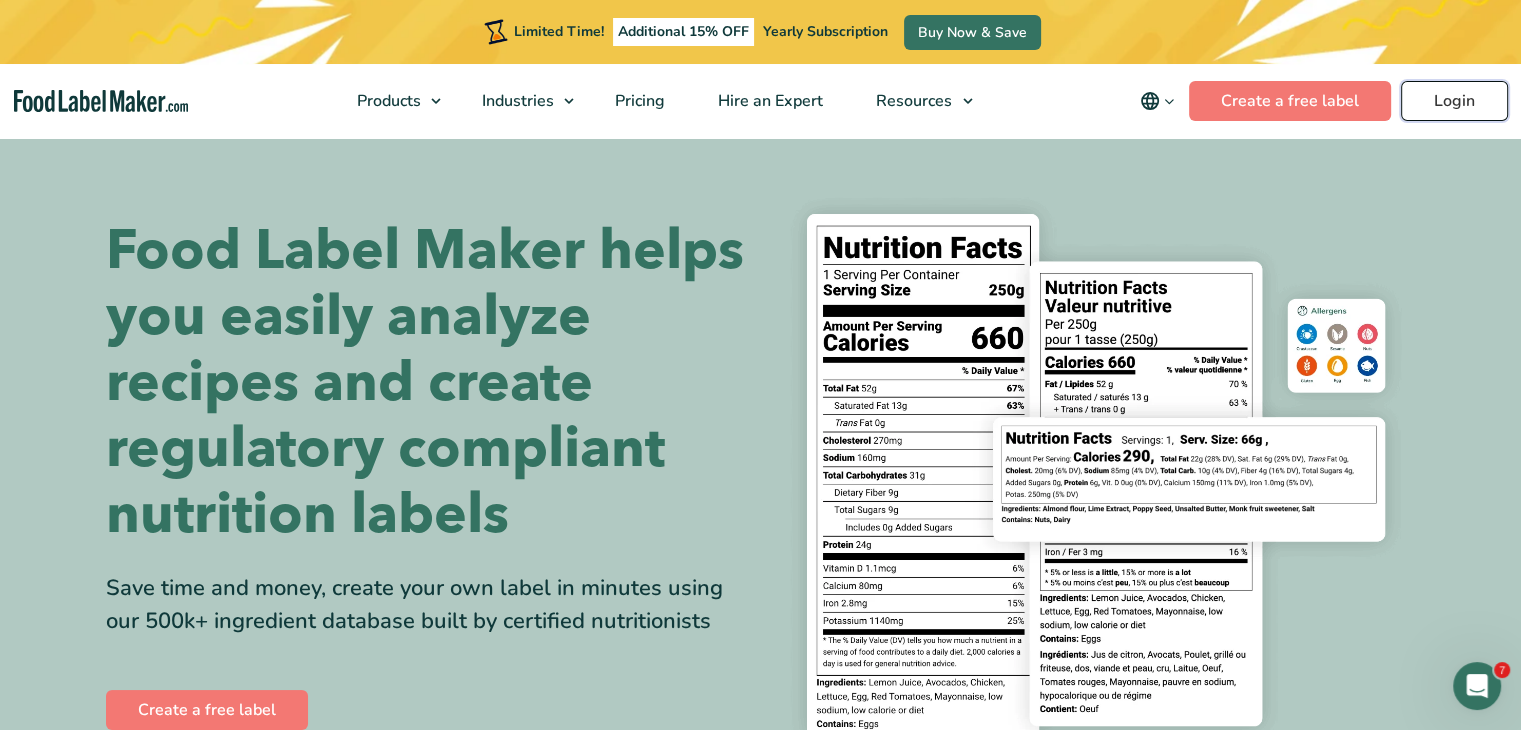 click on "Login" at bounding box center [1454, 101] 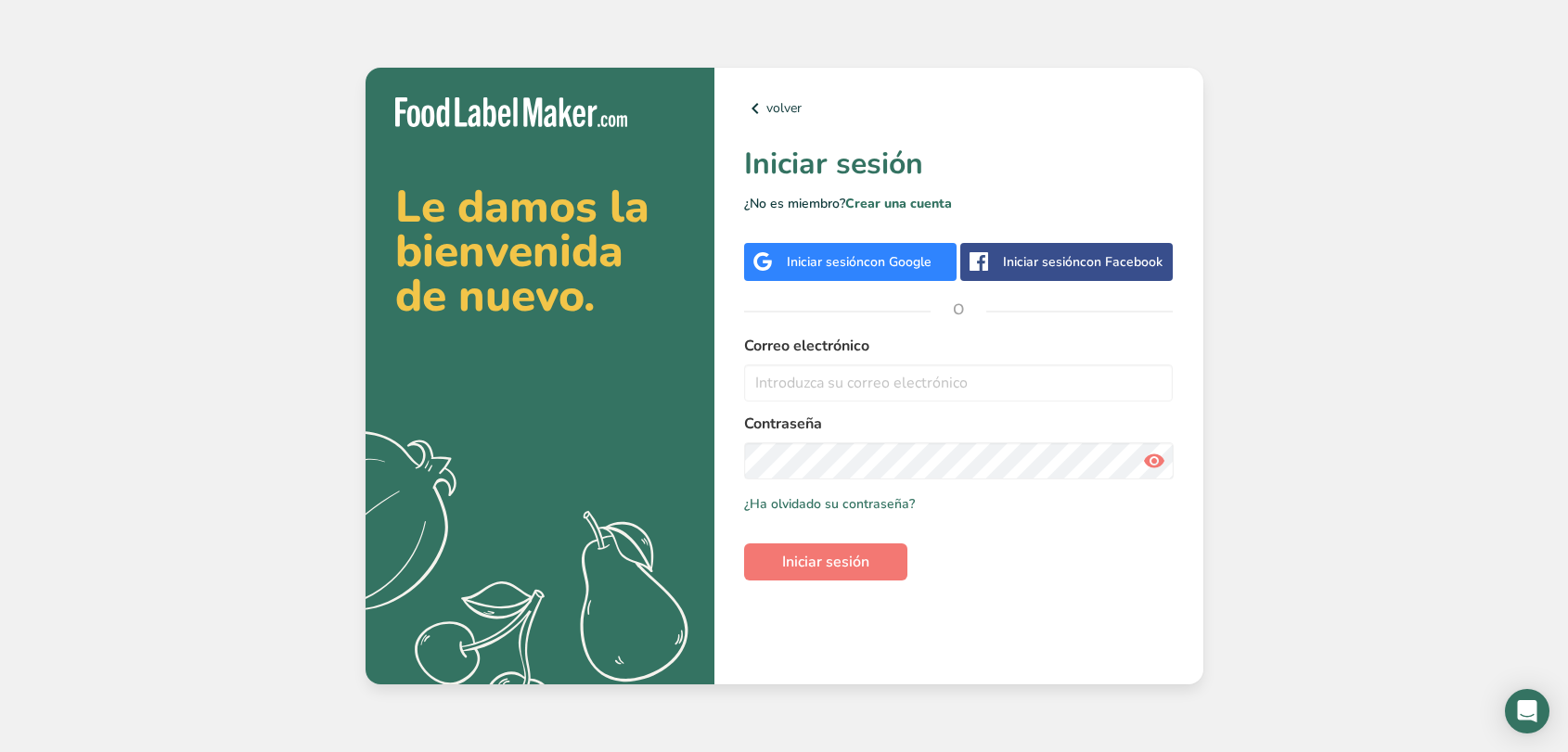 scroll, scrollTop: 0, scrollLeft: 0, axis: both 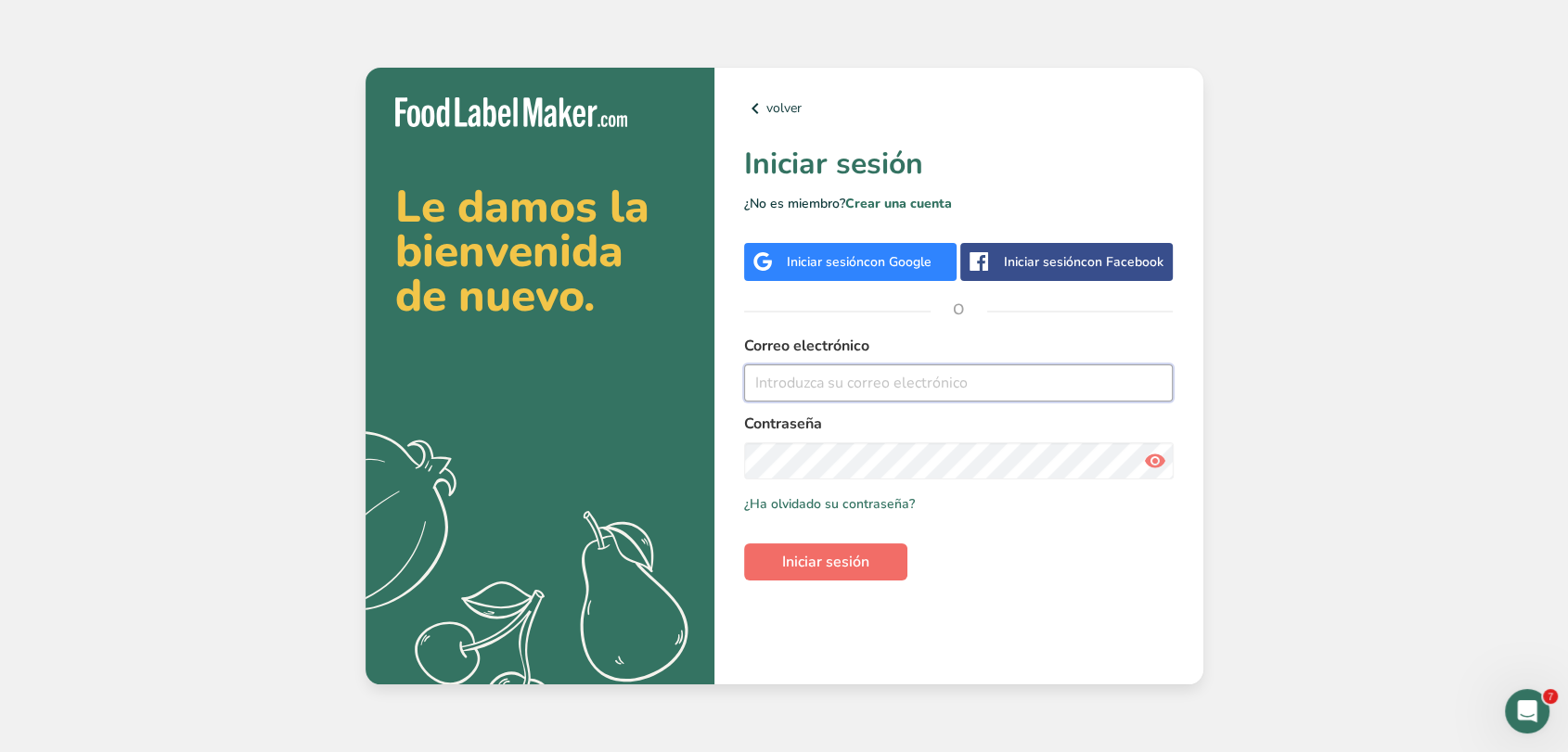 type on "[EMAIL]" 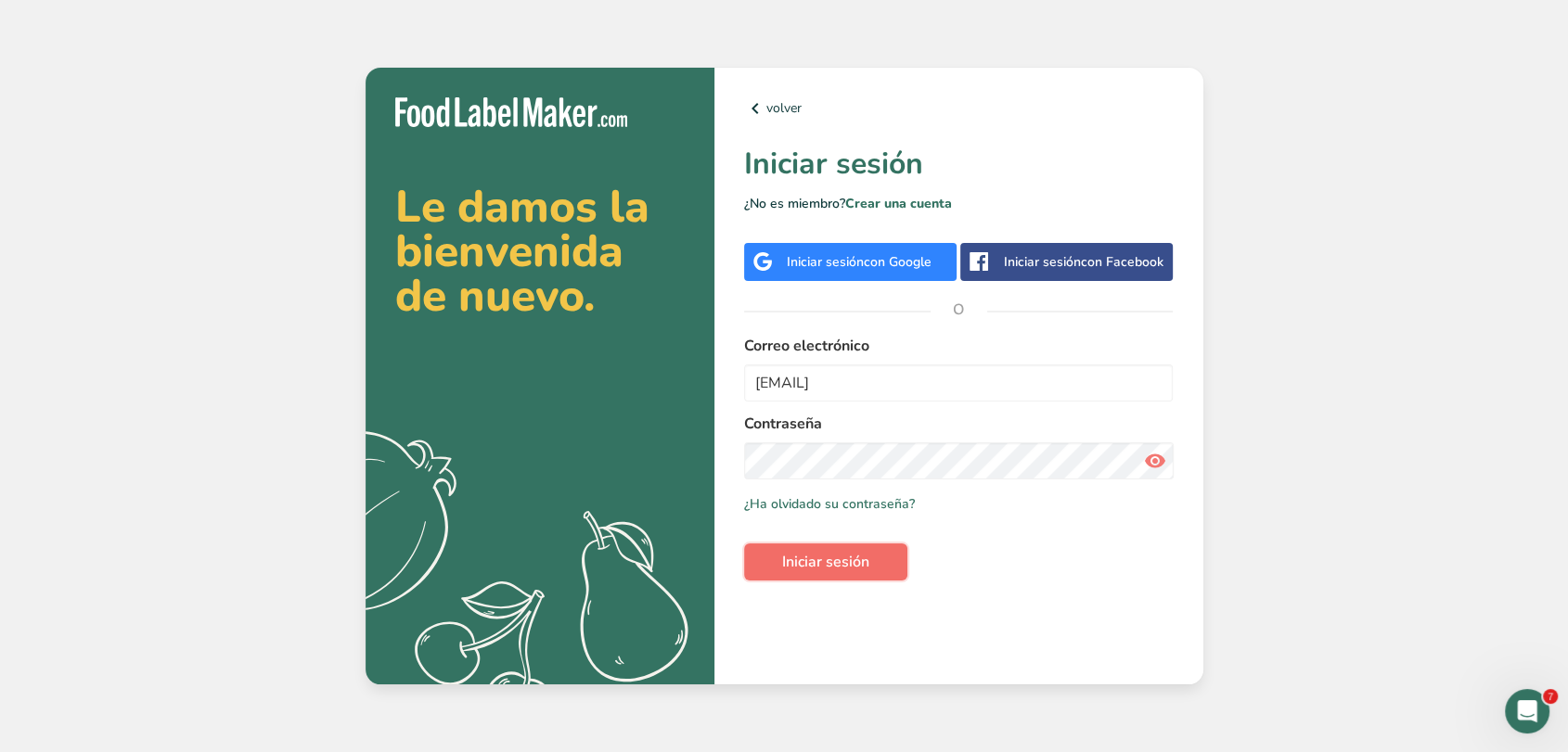 click on "Iniciar sesión" at bounding box center (826, 562) 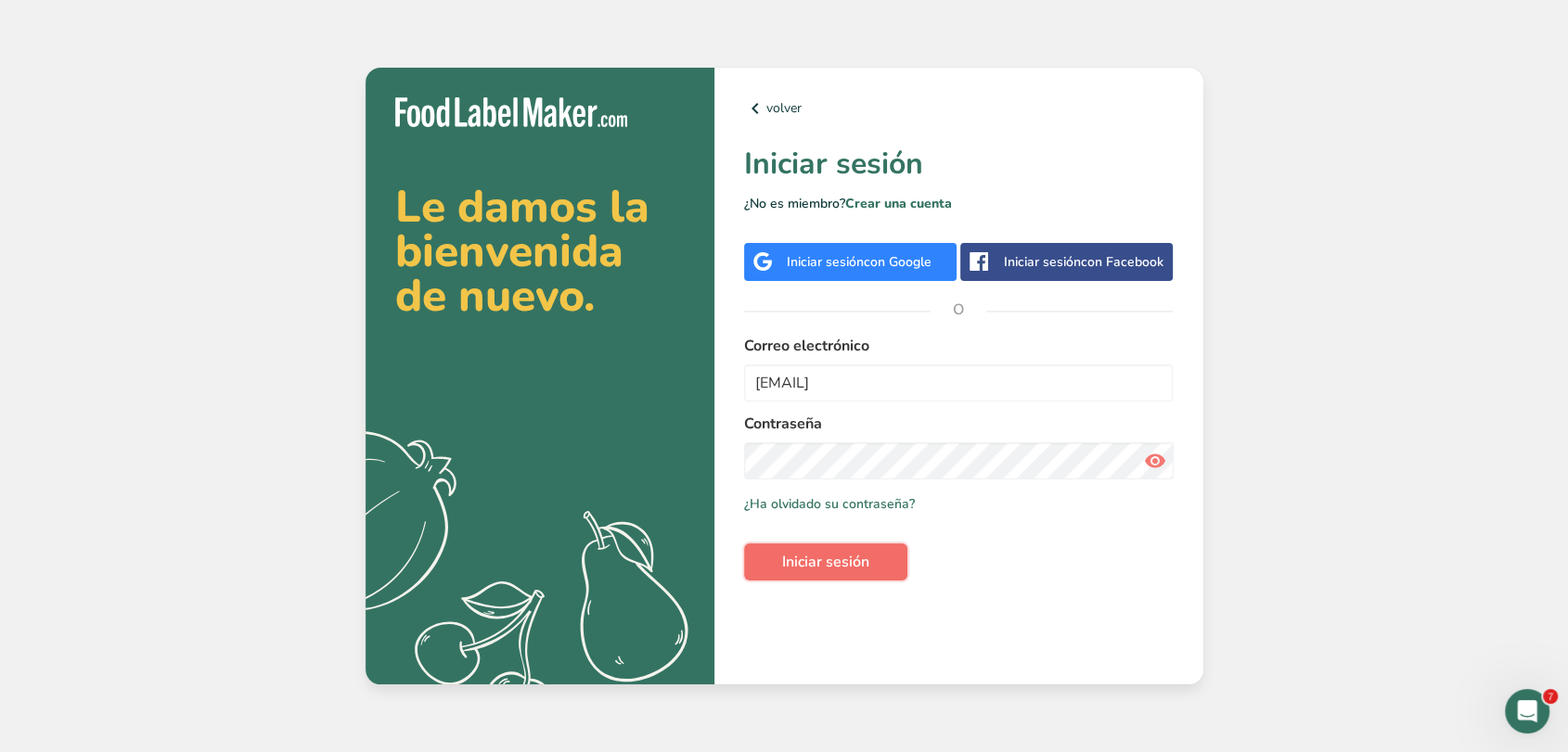 click on "Iniciar sesión" at bounding box center [826, 562] 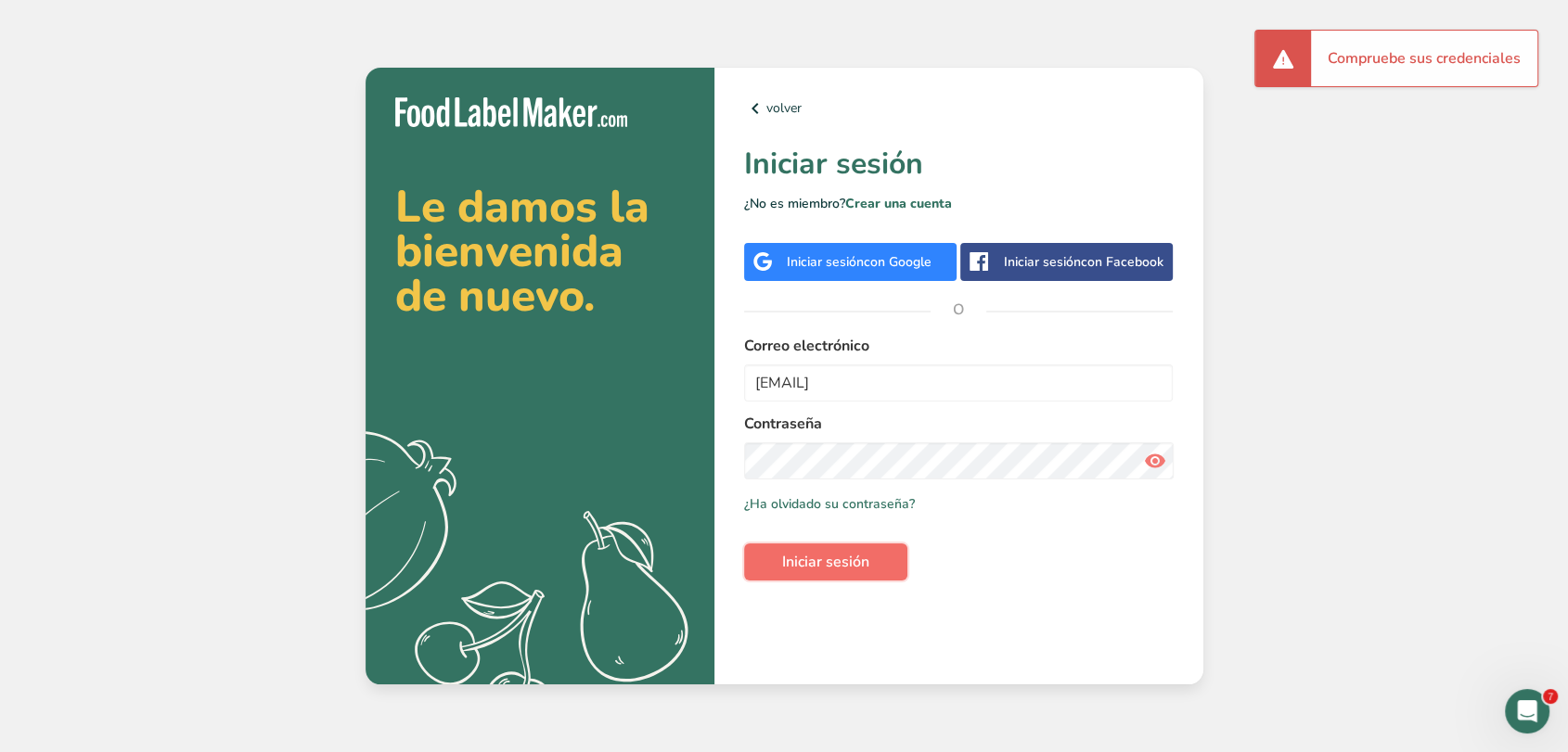 click on "Iniciar sesión" at bounding box center (826, 562) 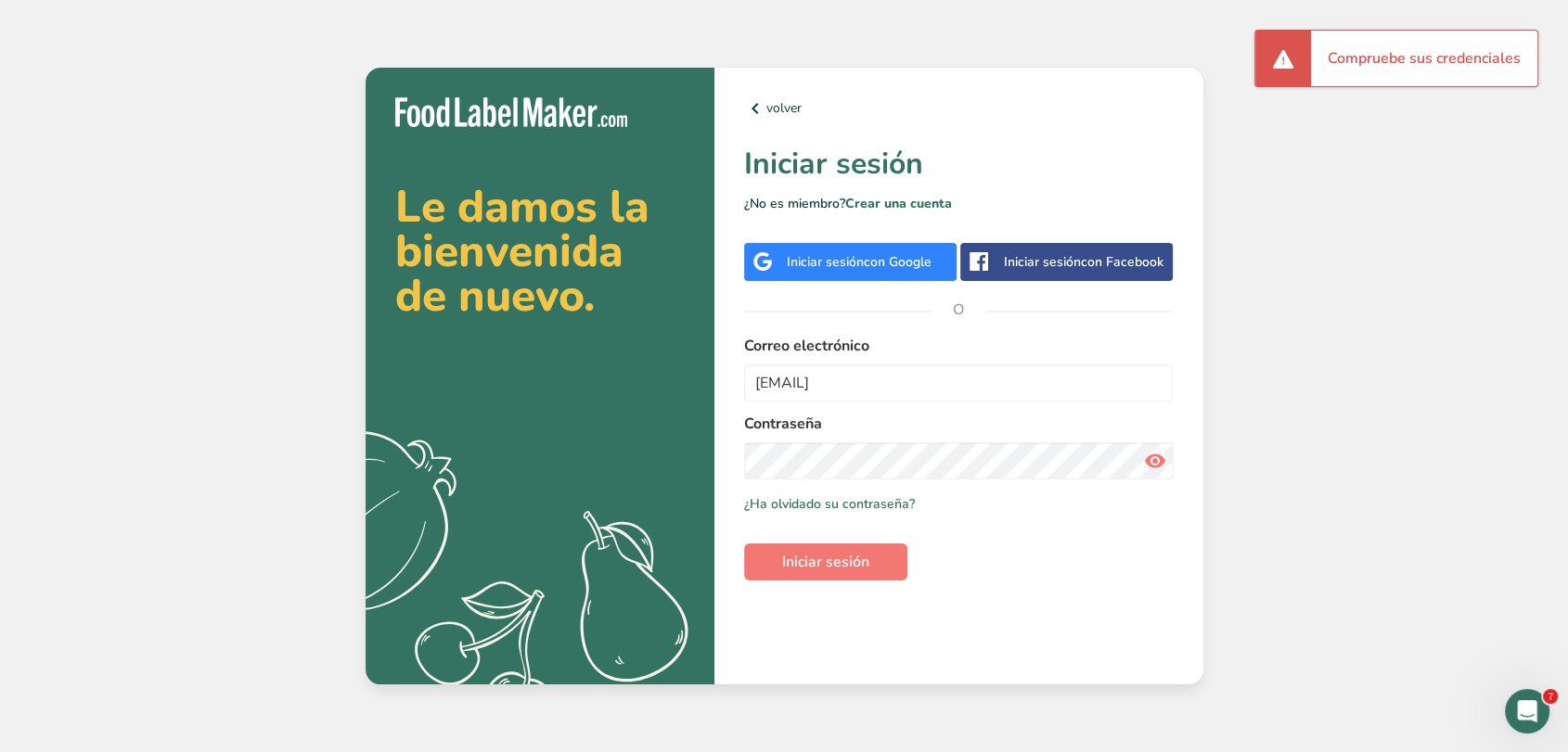 click on "Le damos la bienvenida de nuevo.
.a{fill:#f5f3ed;}
volver
Iniciar sesión
¿No es miembro?
Crear una cuenta
Iniciar sesión   con Google
Iniciar sesión   con Facebook   O   Correo electrónico [EMAIL]   Contraseña
Recuérdame
¿Ha olvidado su contraseña?
Iniciar sesión" at bounding box center (784, 376) 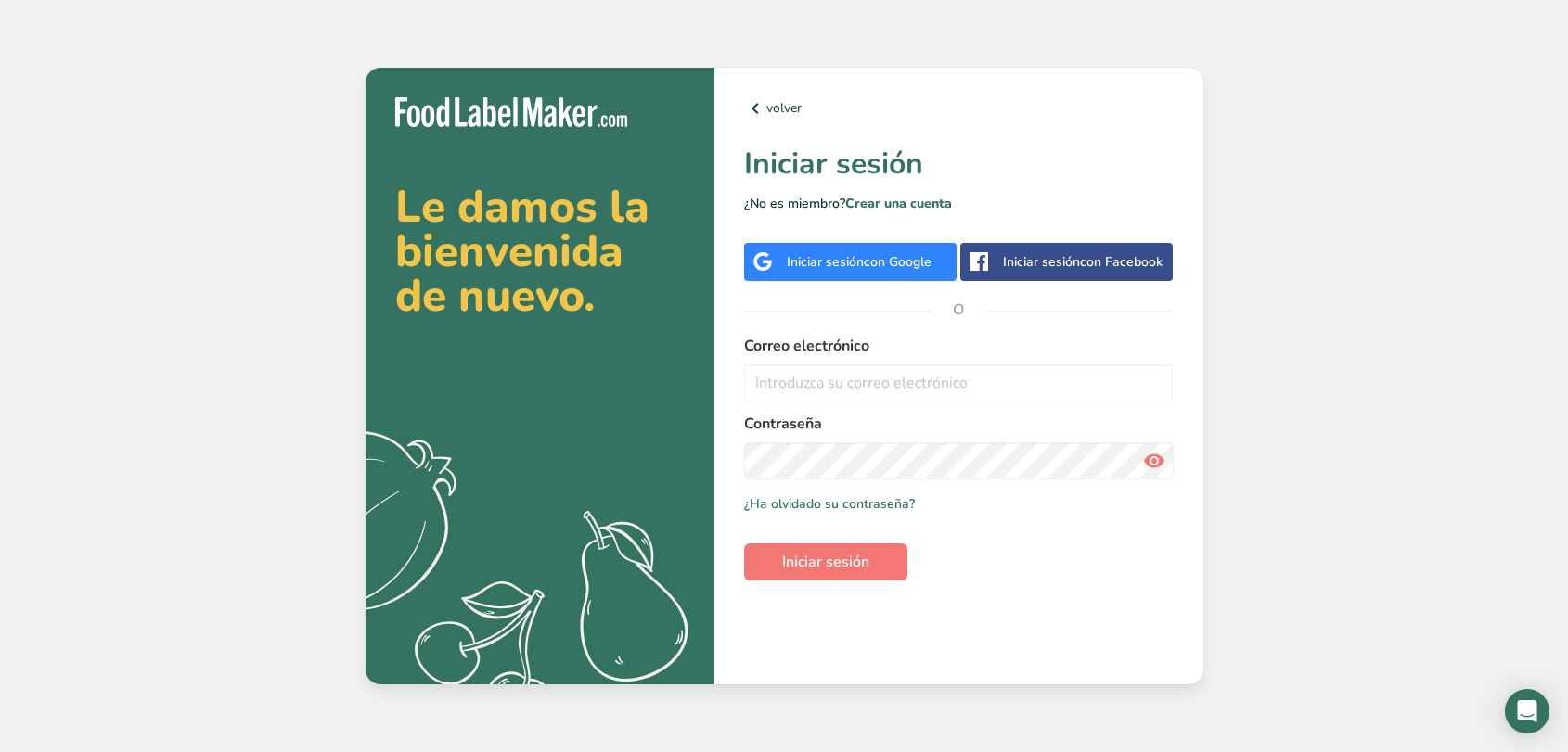 scroll, scrollTop: 0, scrollLeft: 0, axis: both 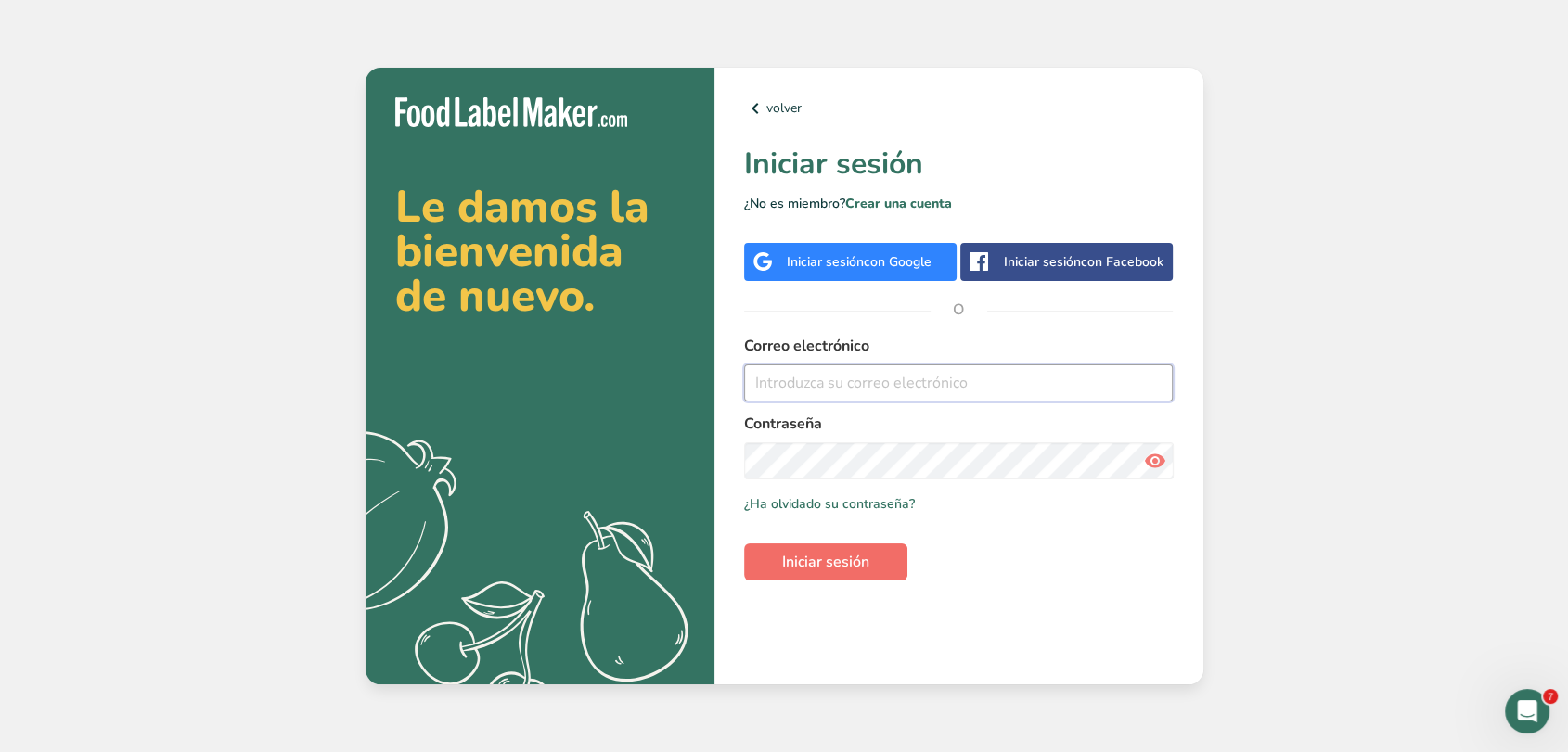 type on "[EMAIL]" 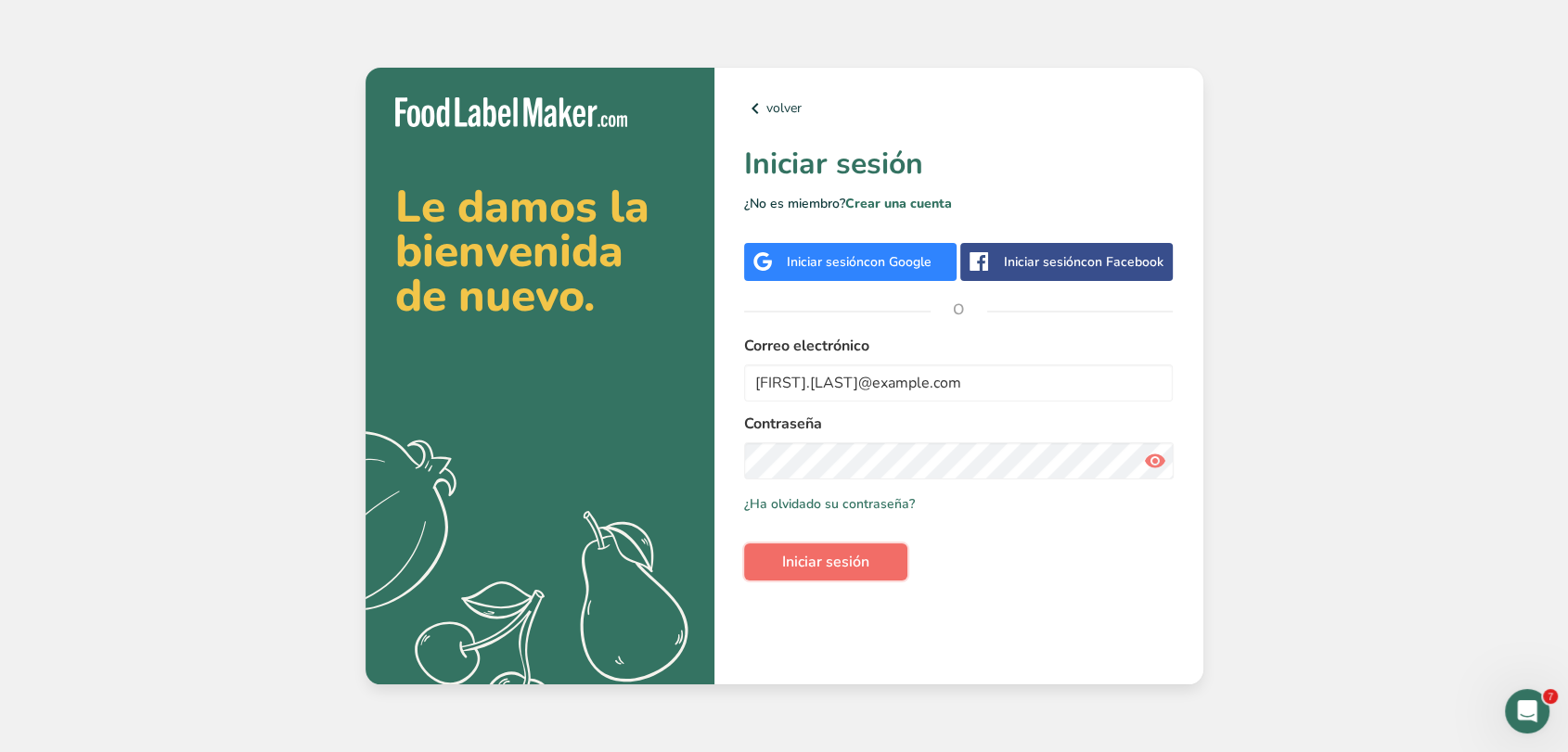 click on "Iniciar sesión" at bounding box center (826, 562) 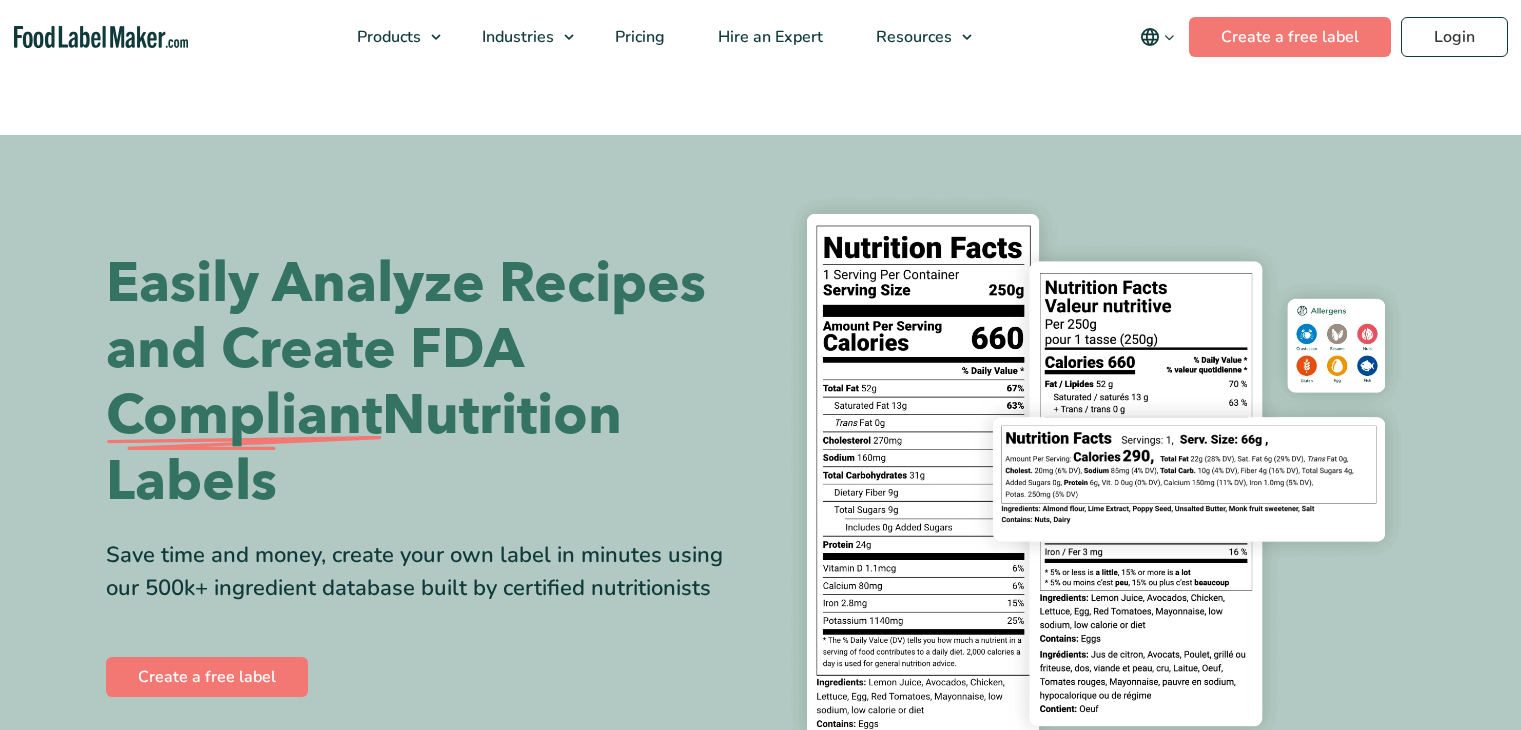 scroll, scrollTop: 0, scrollLeft: 0, axis: both 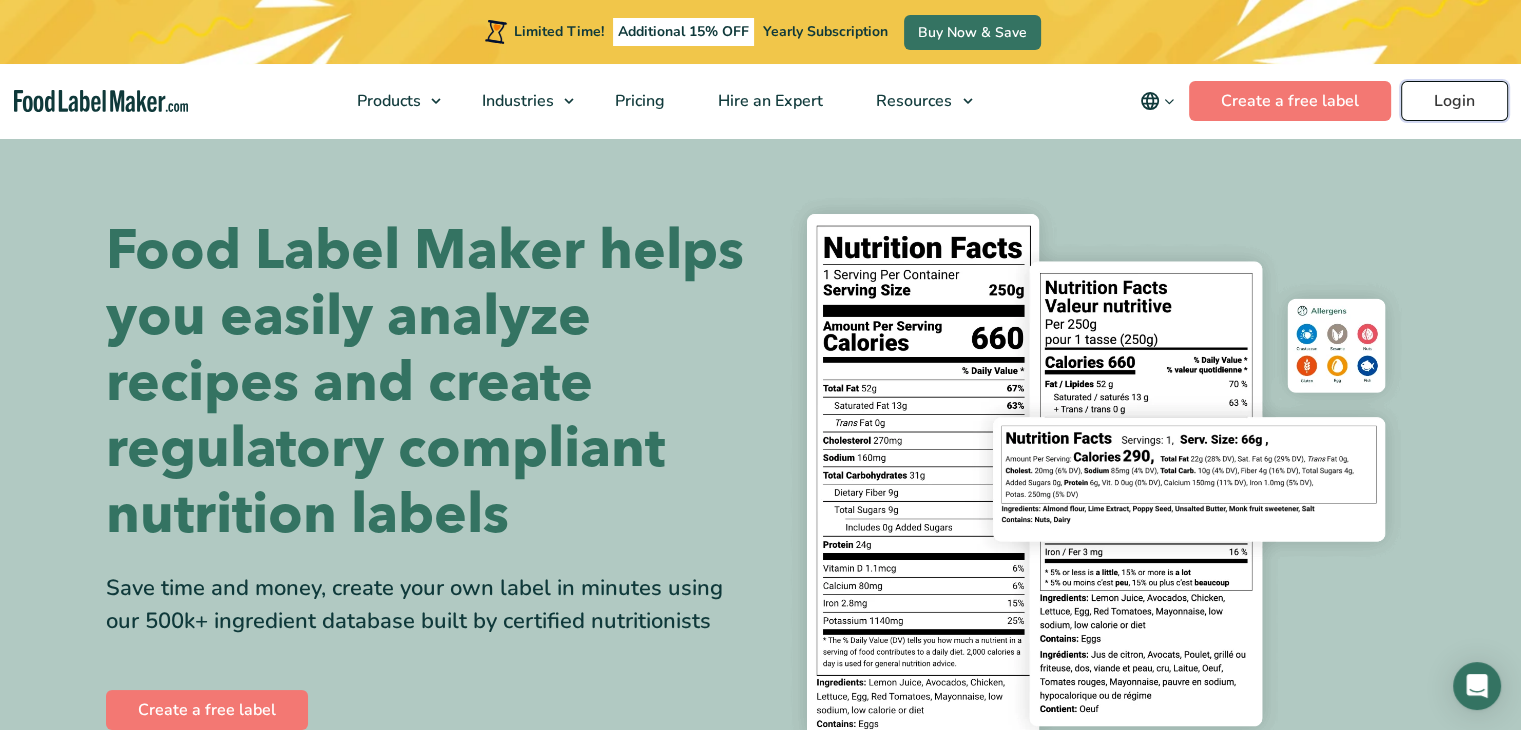 click on "Login" at bounding box center [1454, 101] 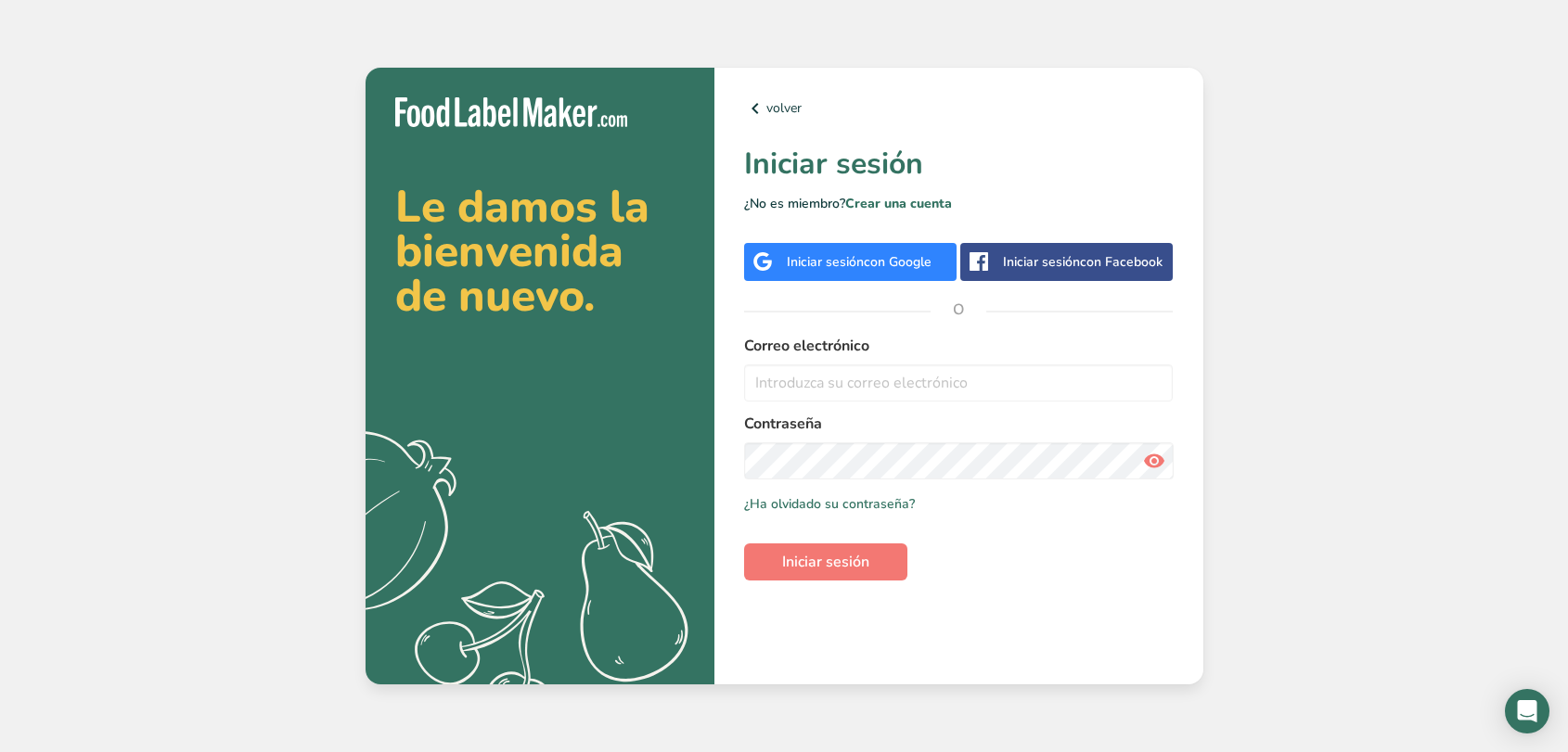 scroll, scrollTop: 0, scrollLeft: 0, axis: both 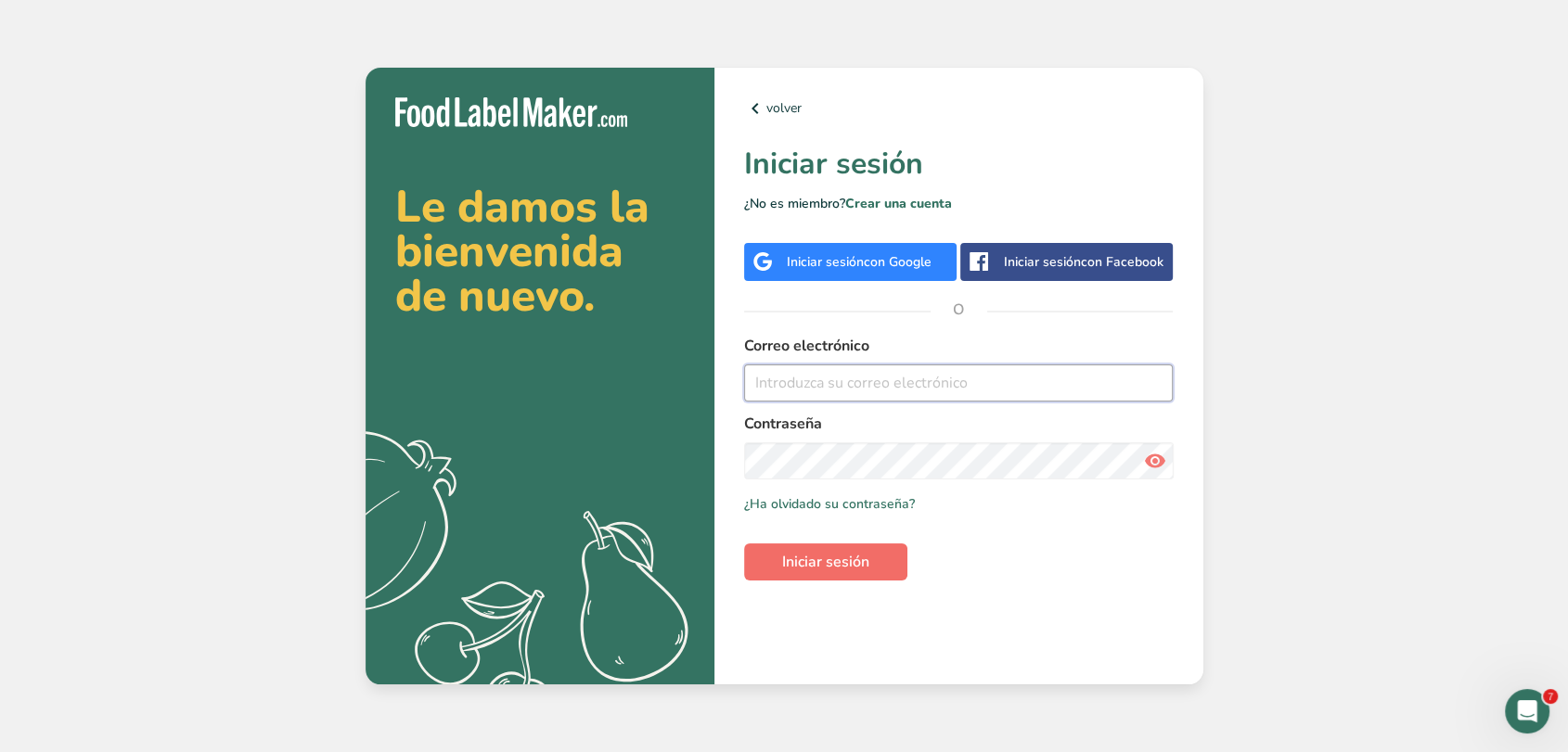 type on "[EMAIL]" 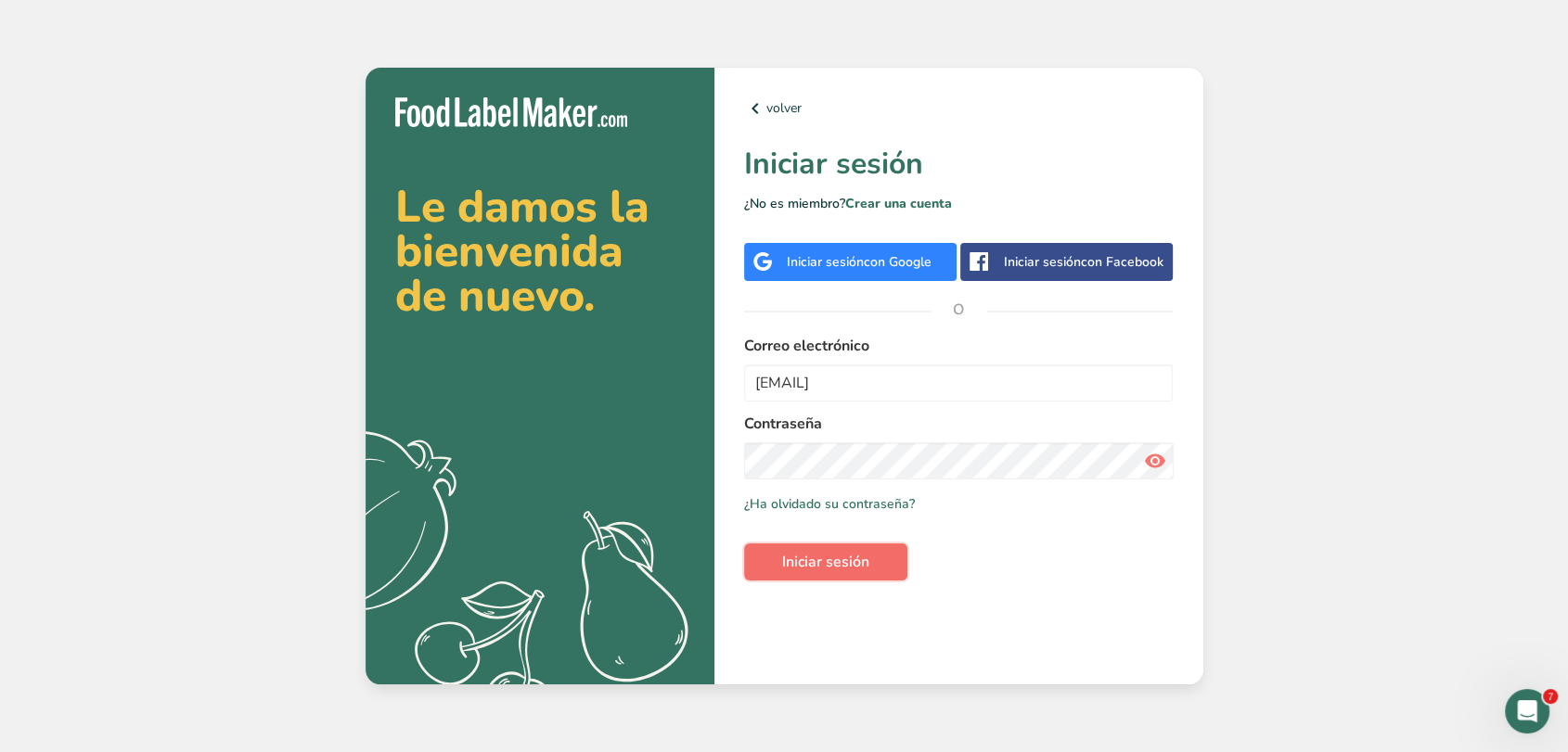 click on "Iniciar sesión" at bounding box center (826, 562) 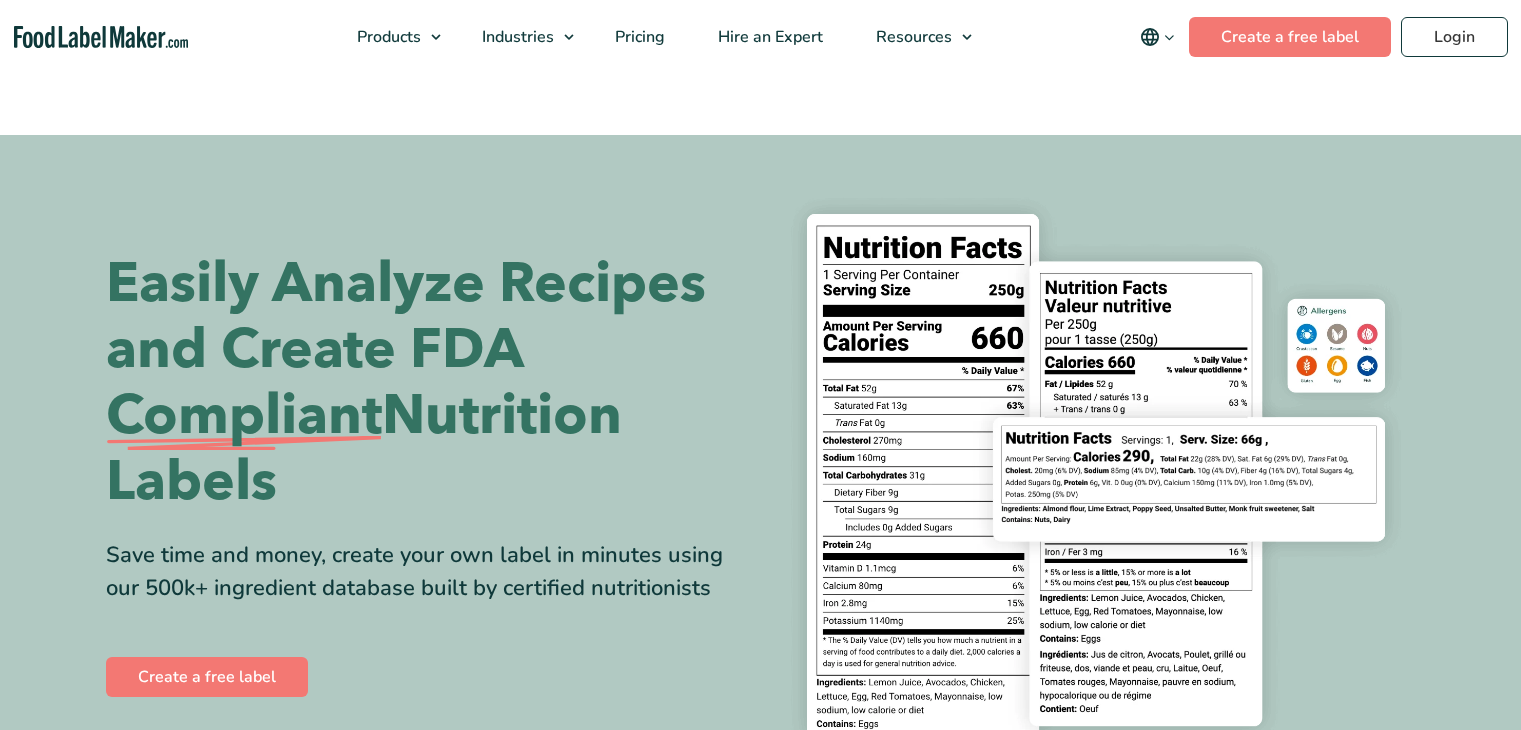scroll, scrollTop: 0, scrollLeft: 0, axis: both 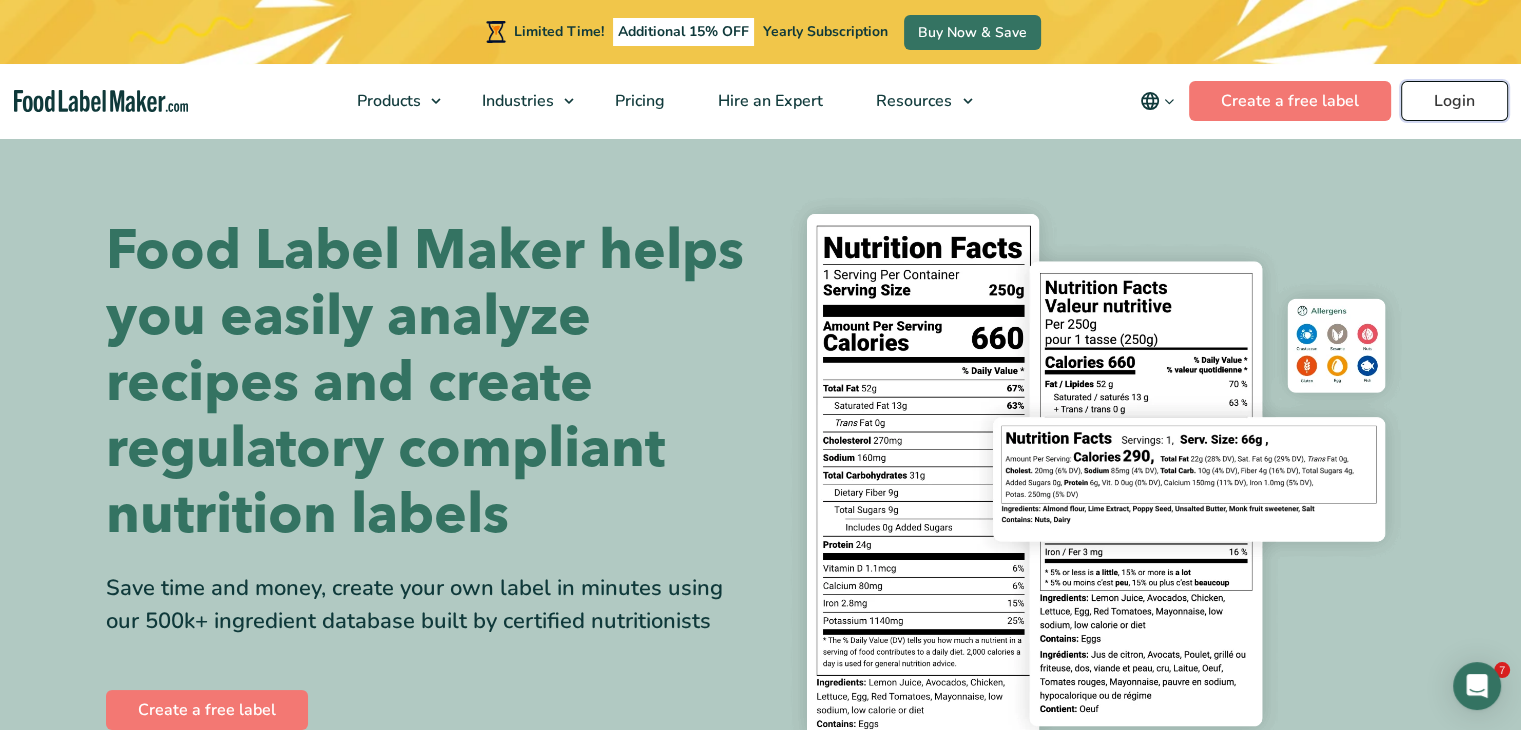 click on "Login" at bounding box center [1454, 101] 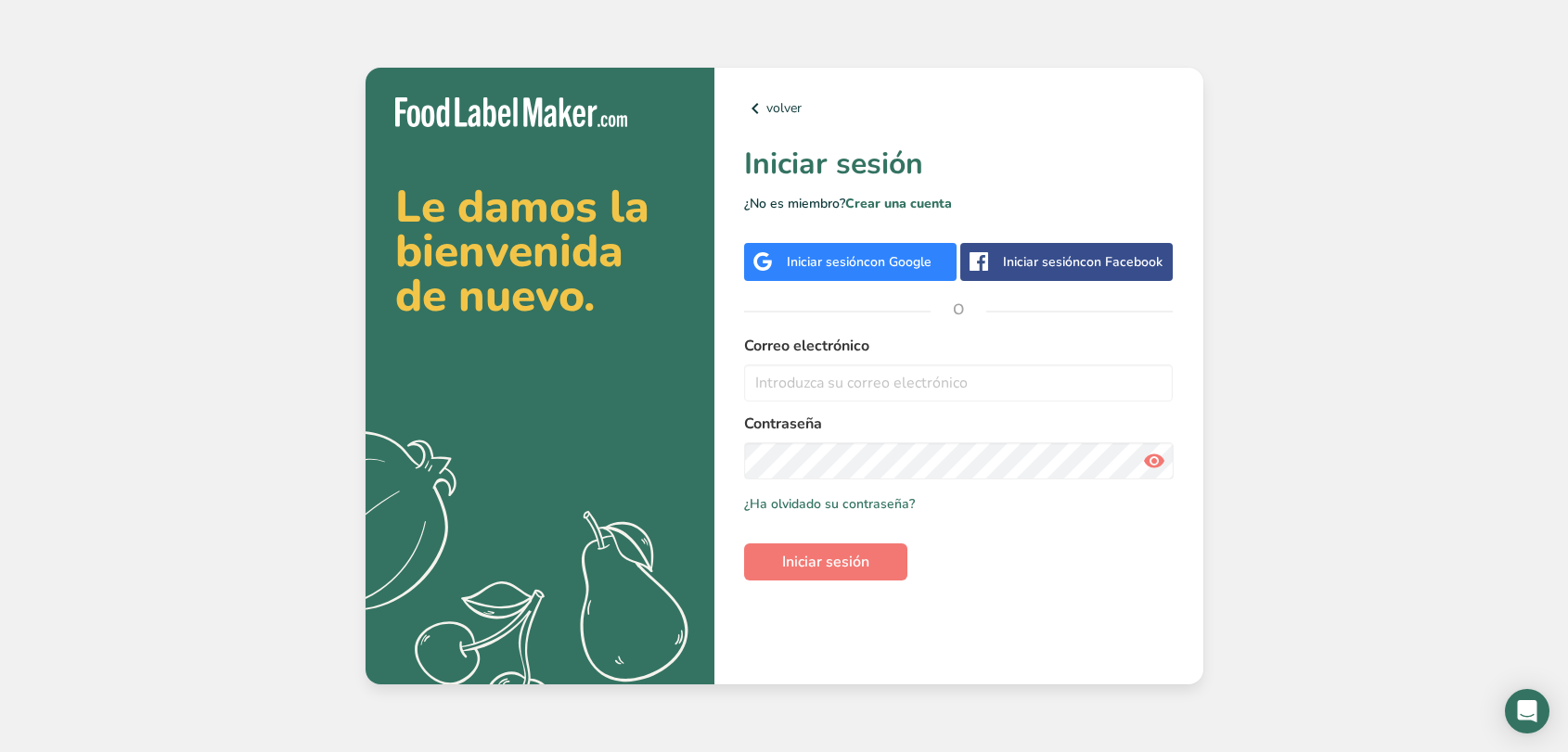 scroll, scrollTop: 0, scrollLeft: 0, axis: both 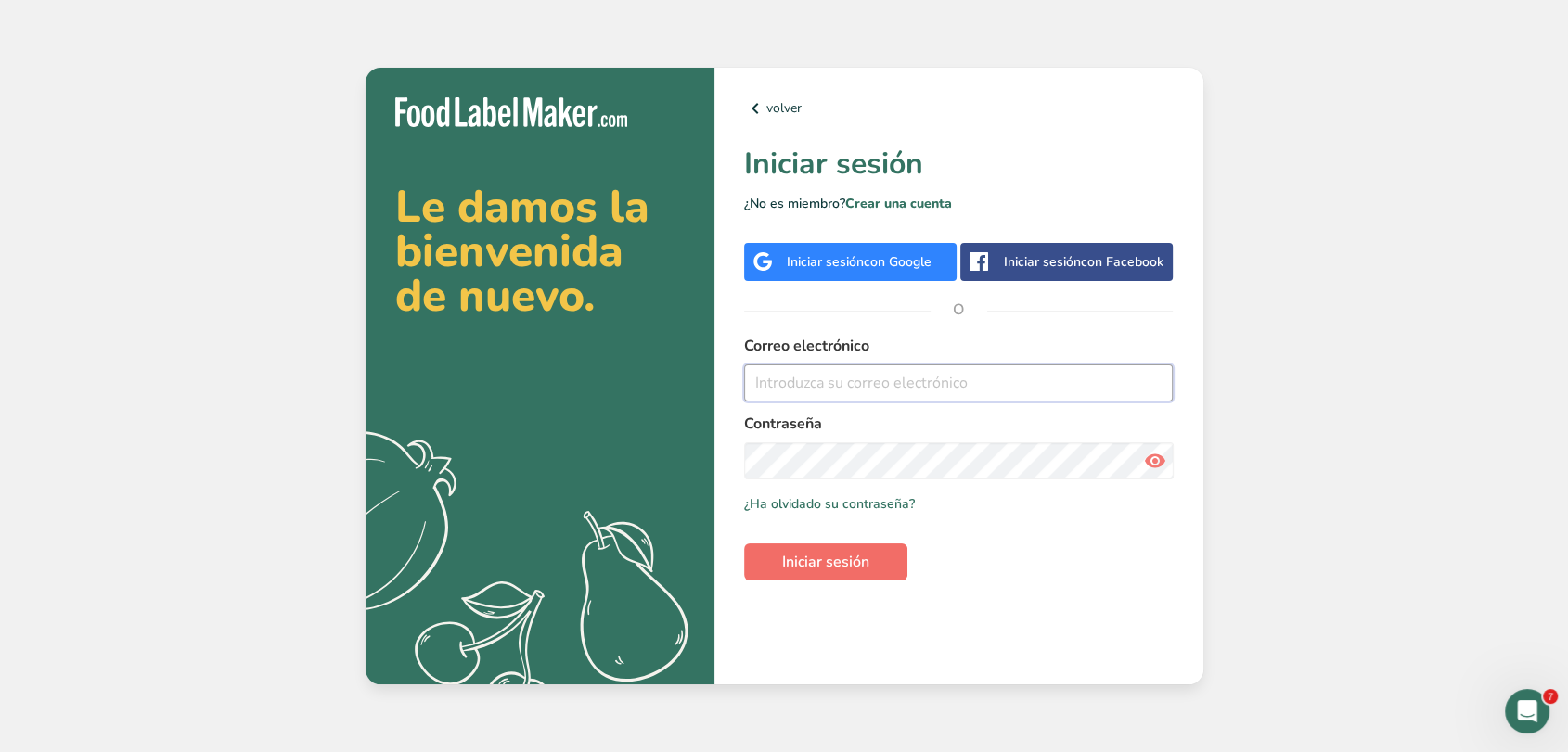 type on "[EMAIL]" 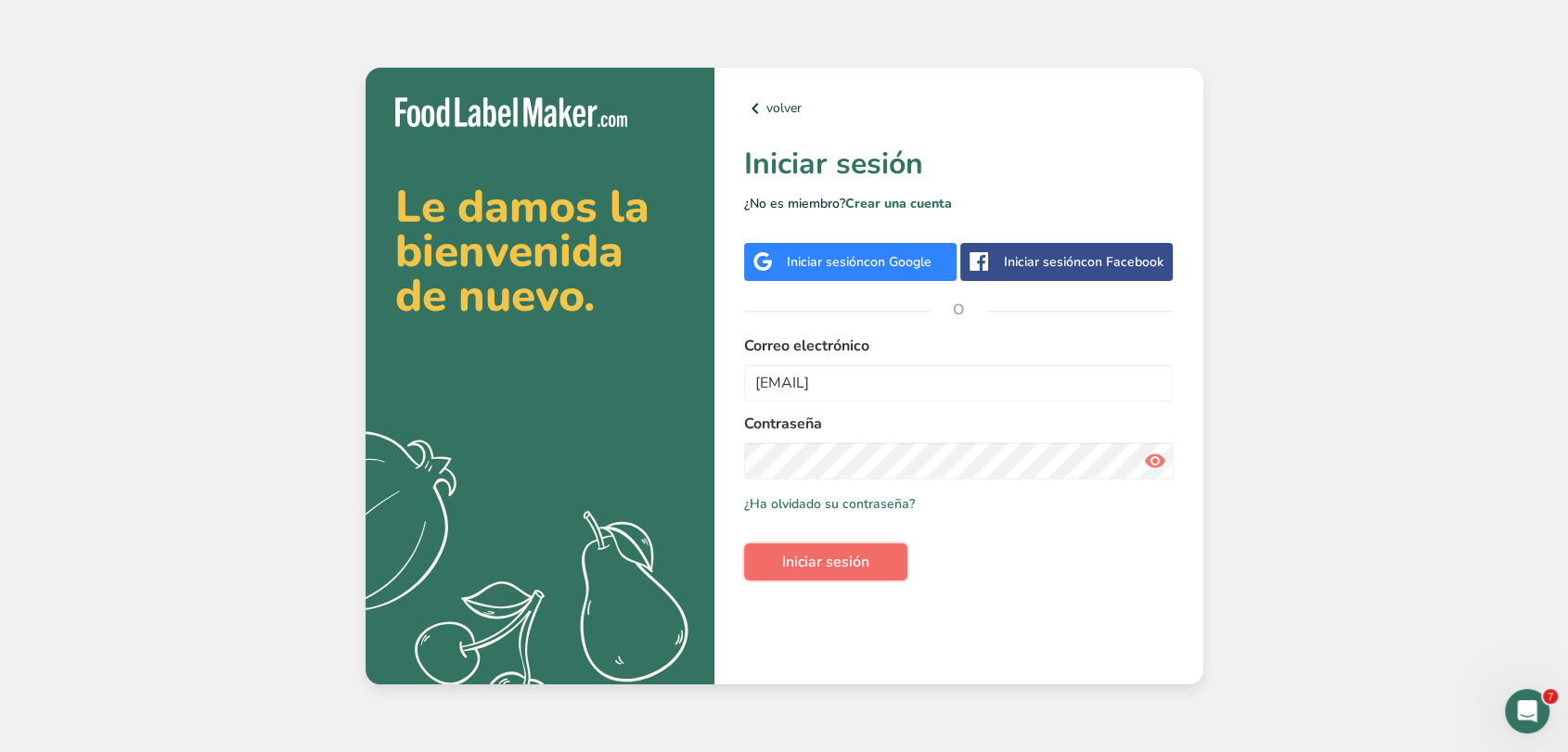 click on "Iniciar sesión" at bounding box center [826, 562] 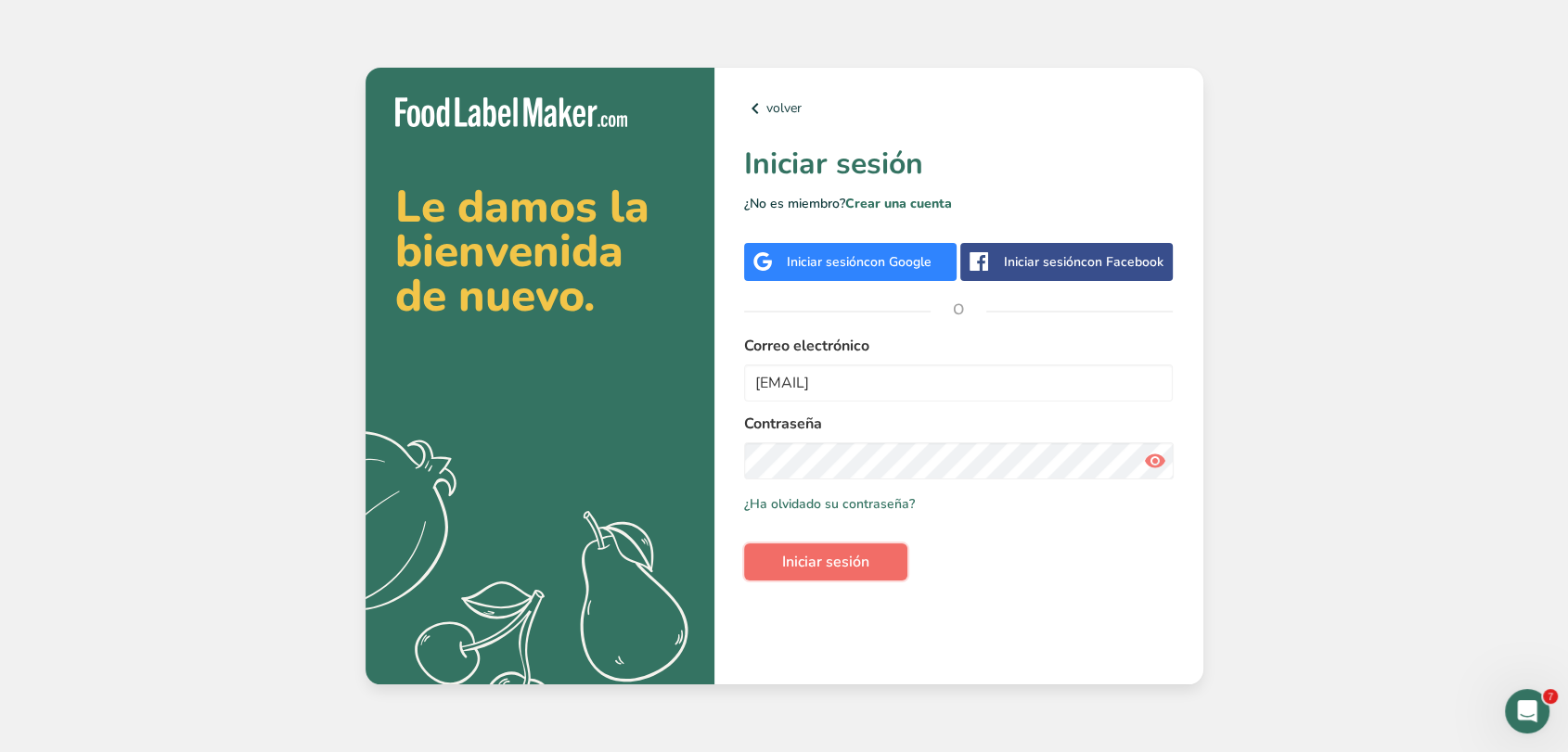click on "Iniciar sesión" at bounding box center [826, 562] 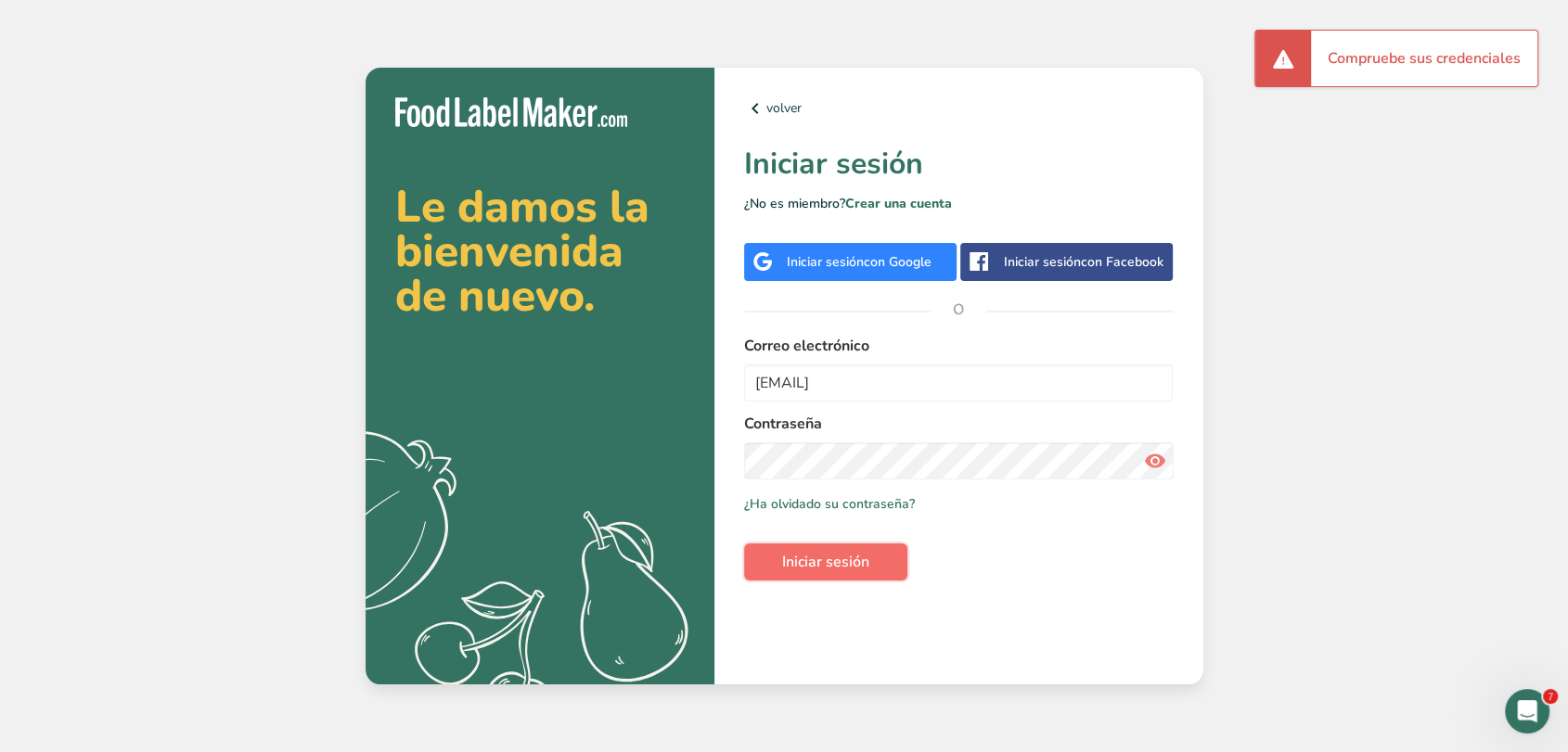 click on "Iniciar sesión" at bounding box center [826, 562] 